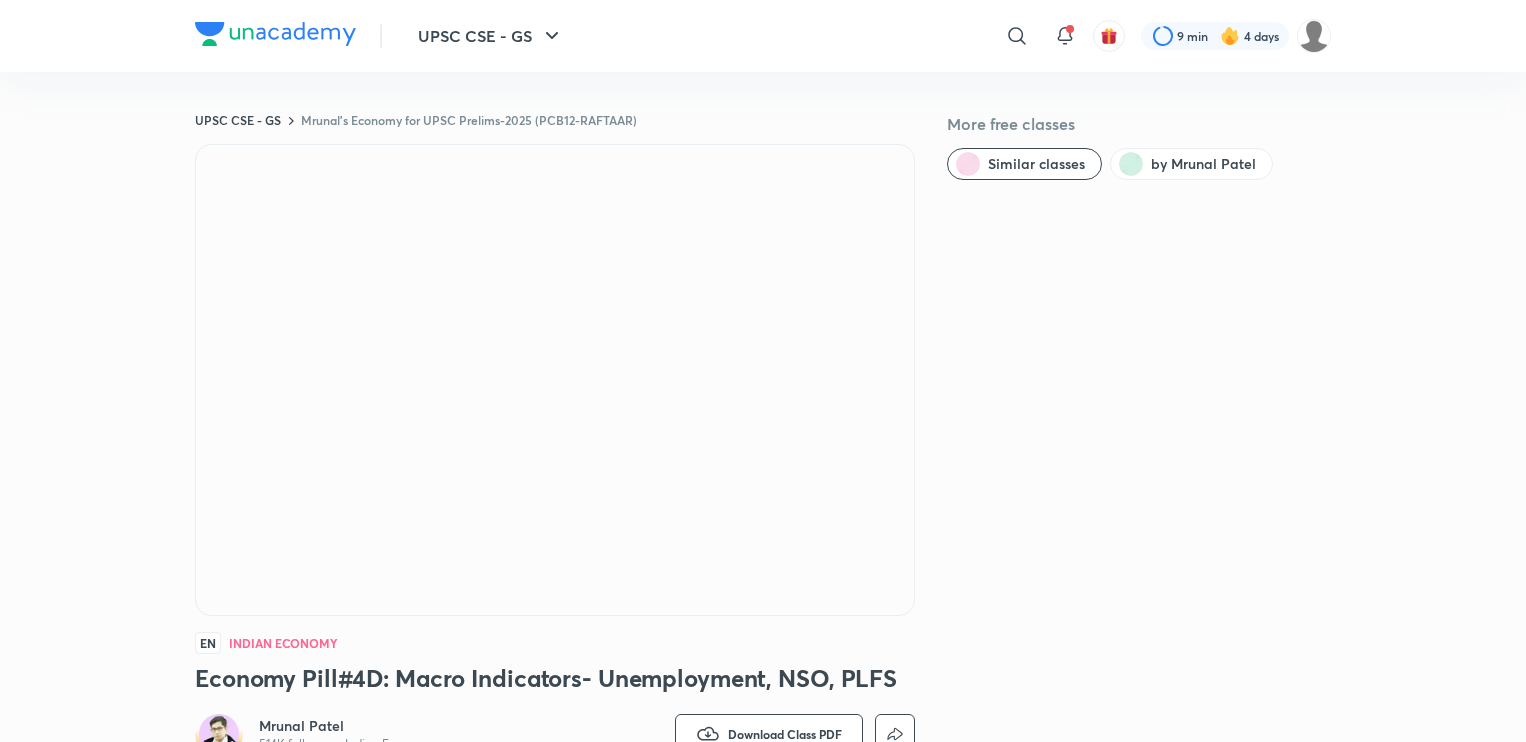 scroll, scrollTop: 0, scrollLeft: 0, axis: both 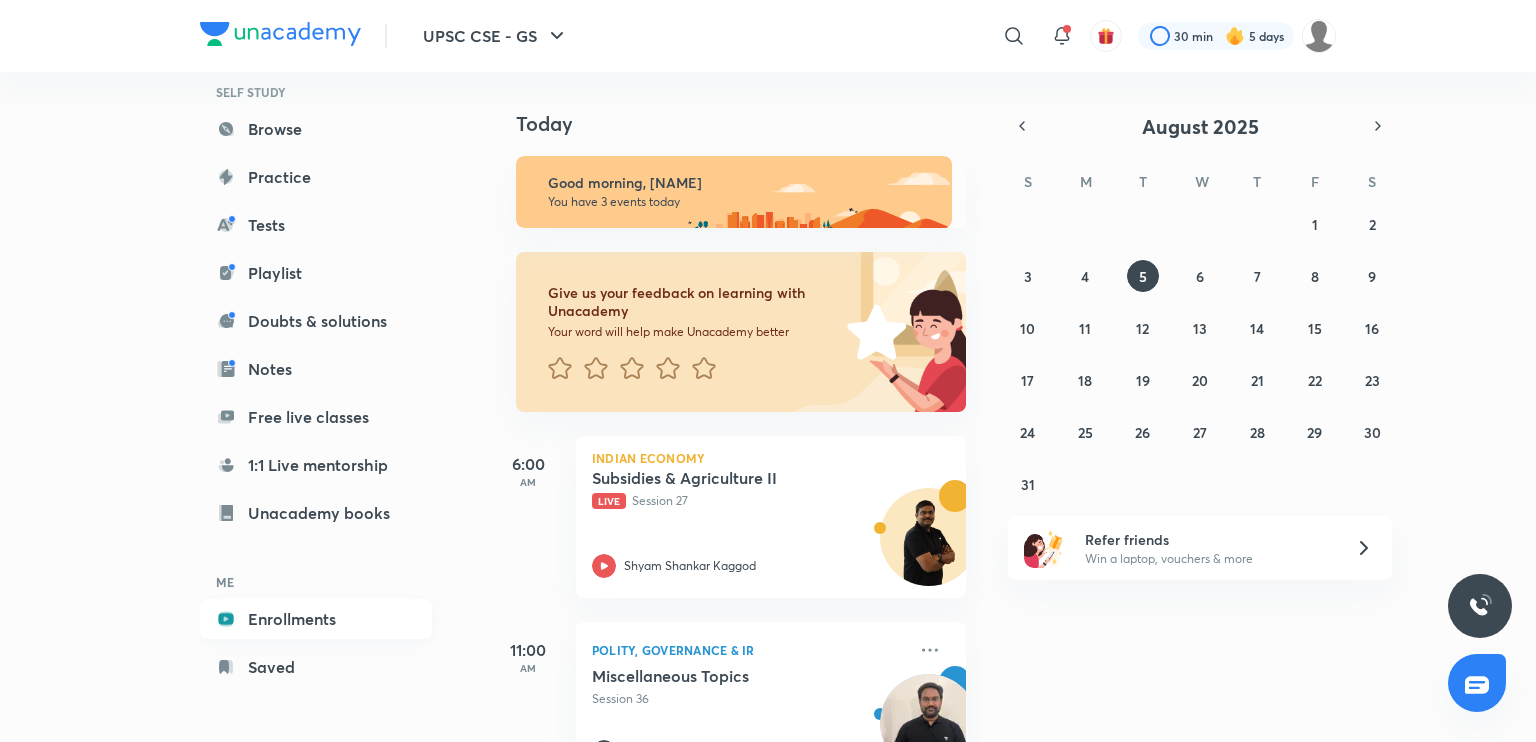 click on "Enrollments" at bounding box center (316, 619) 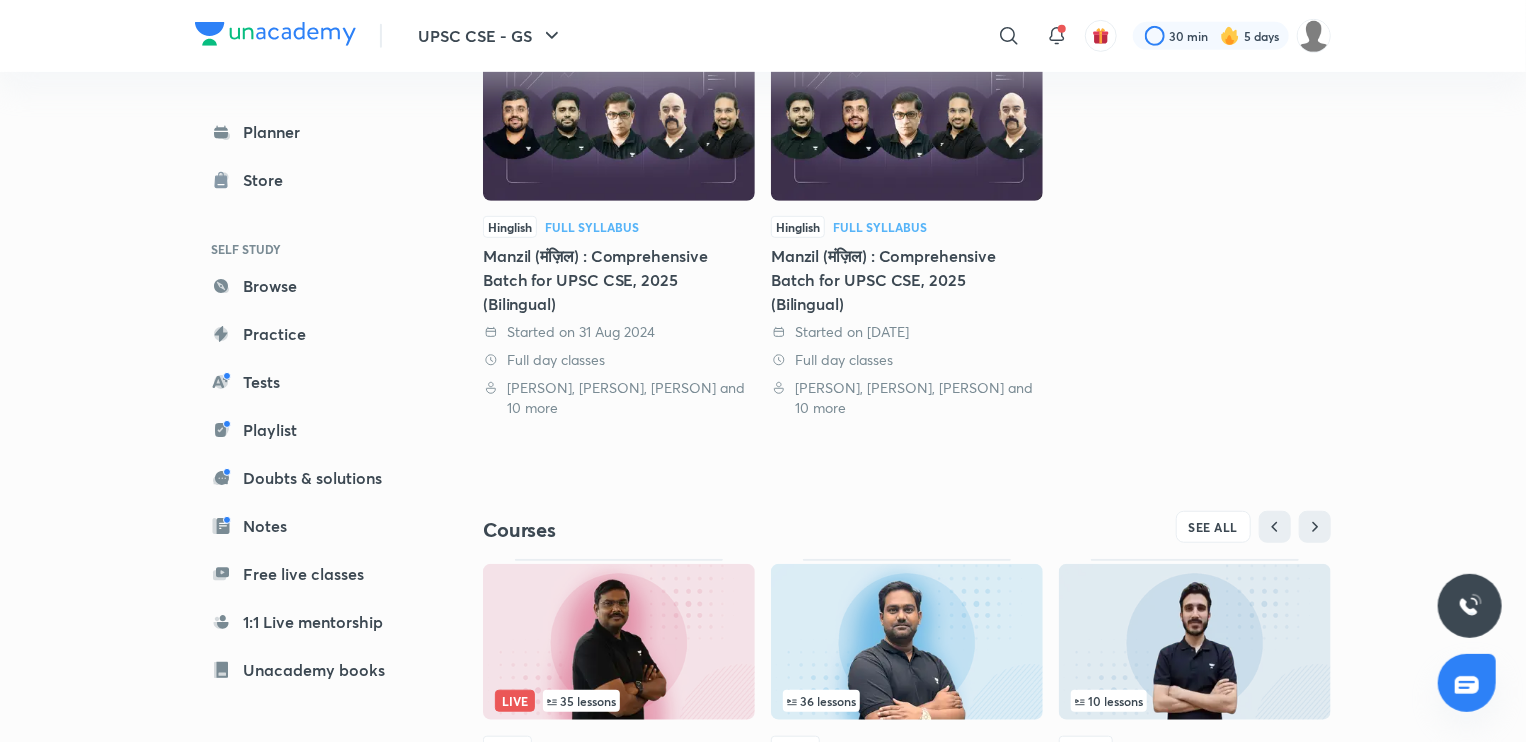 scroll, scrollTop: 656, scrollLeft: 0, axis: vertical 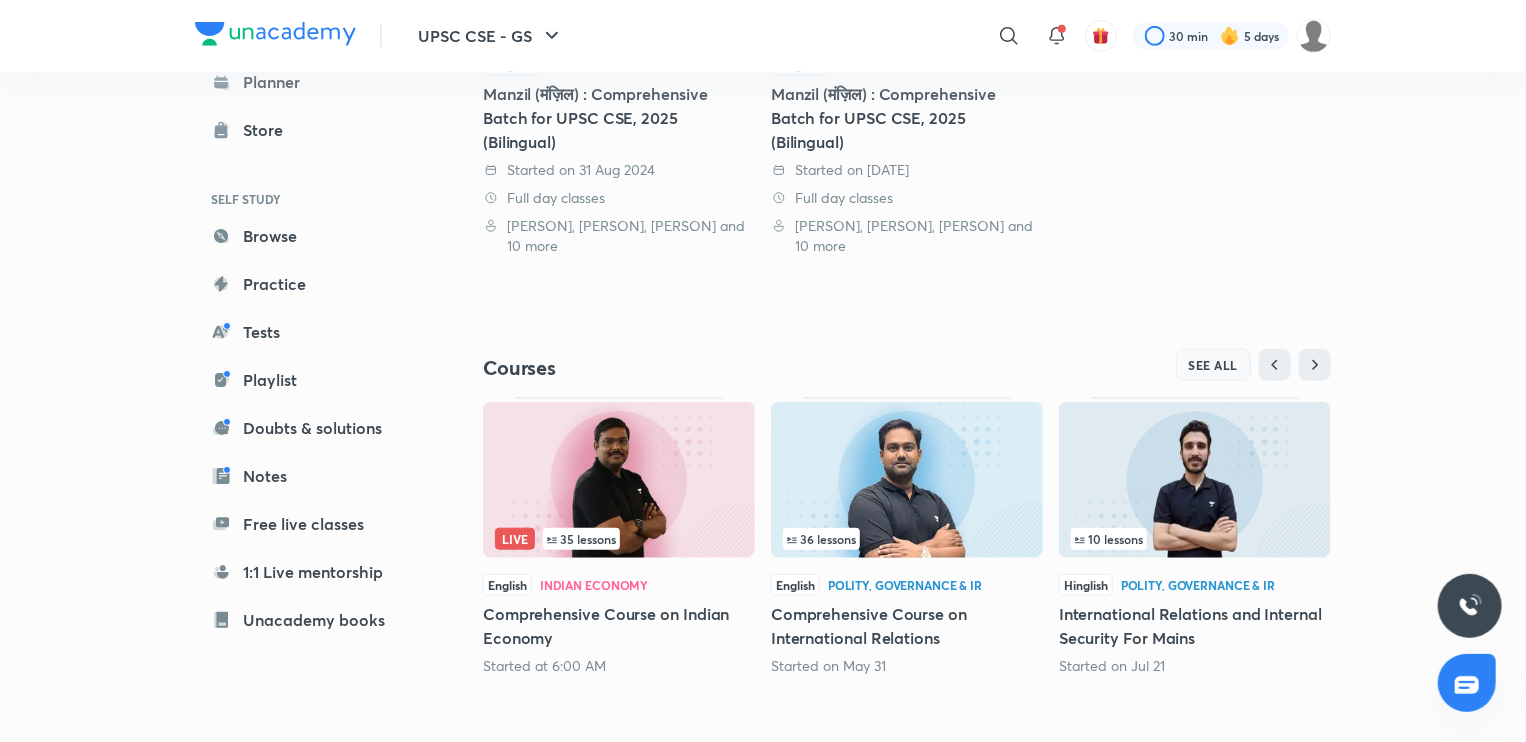 click on "SEE ALL" at bounding box center [1214, 365] 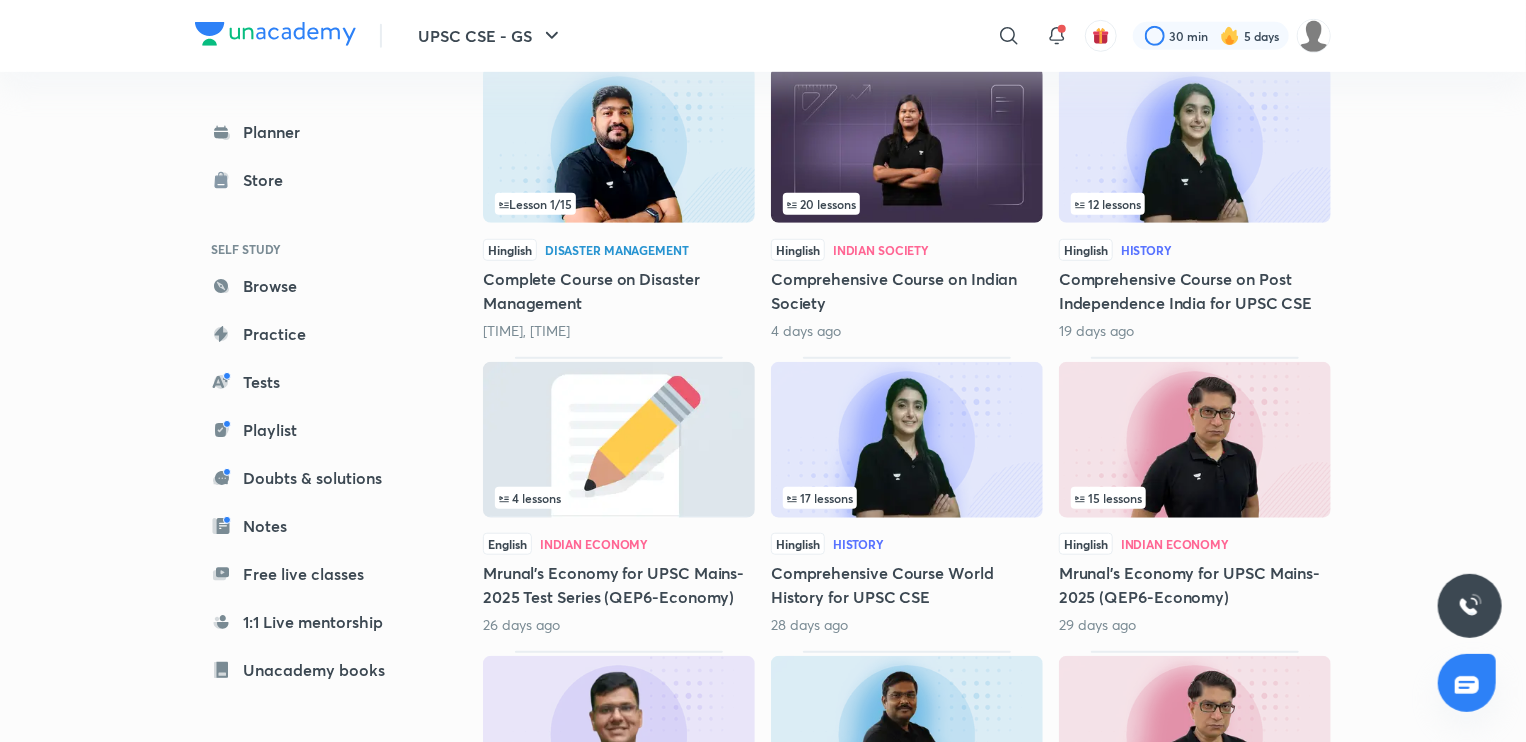 scroll, scrollTop: 860, scrollLeft: 0, axis: vertical 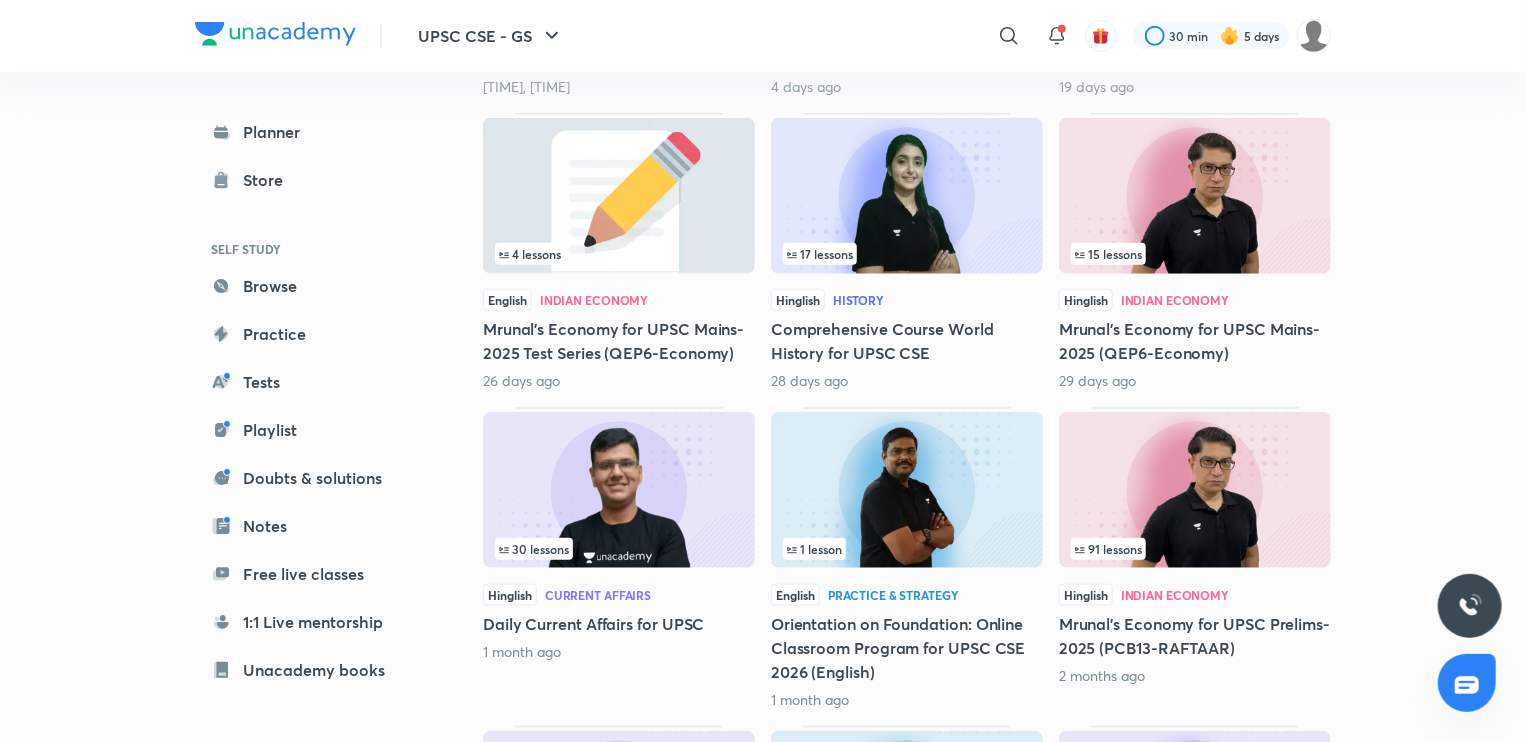 click on "Mrunal’s Economy for UPSC Prelims-2025 (PCB13-RAFTAAR)" at bounding box center [1195, 636] 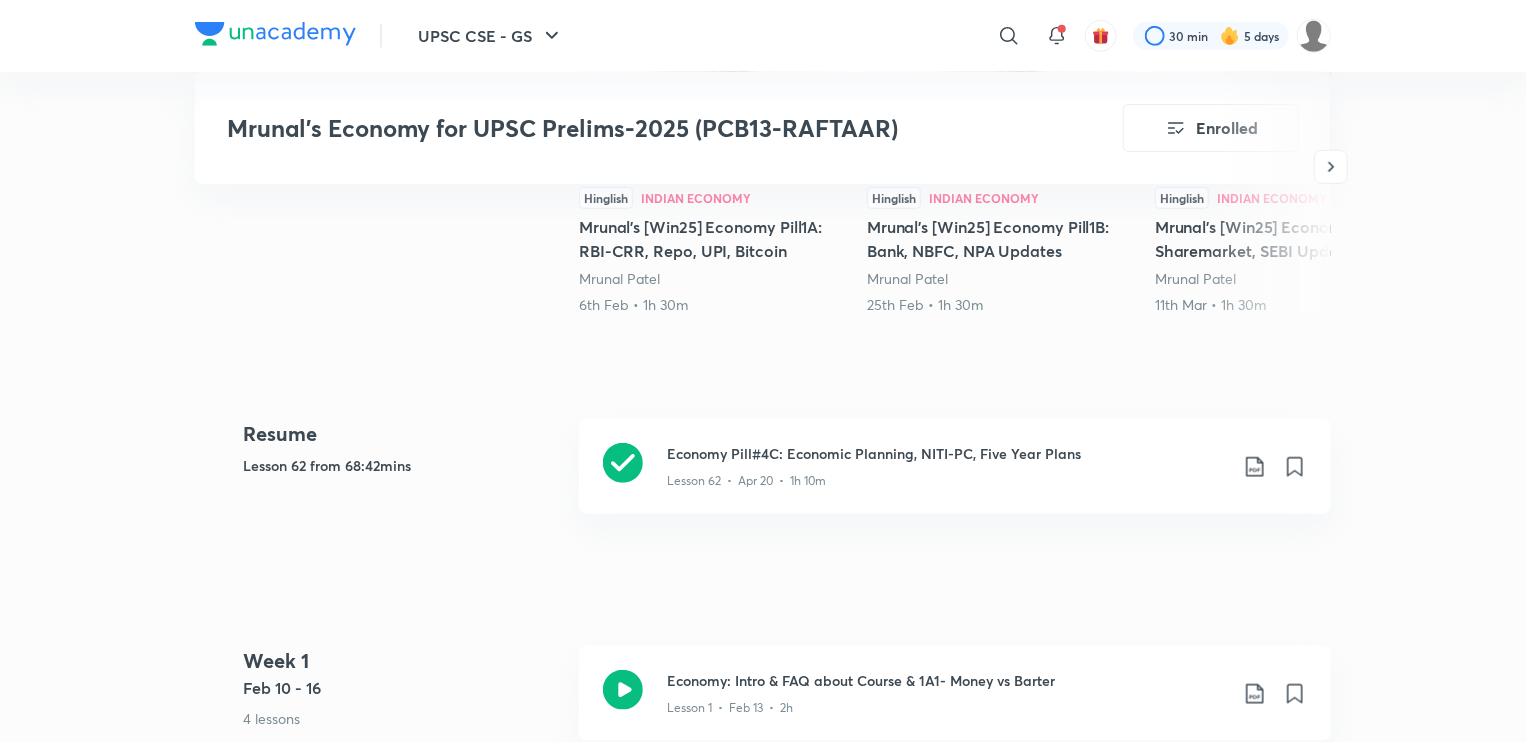 scroll, scrollTop: 759, scrollLeft: 0, axis: vertical 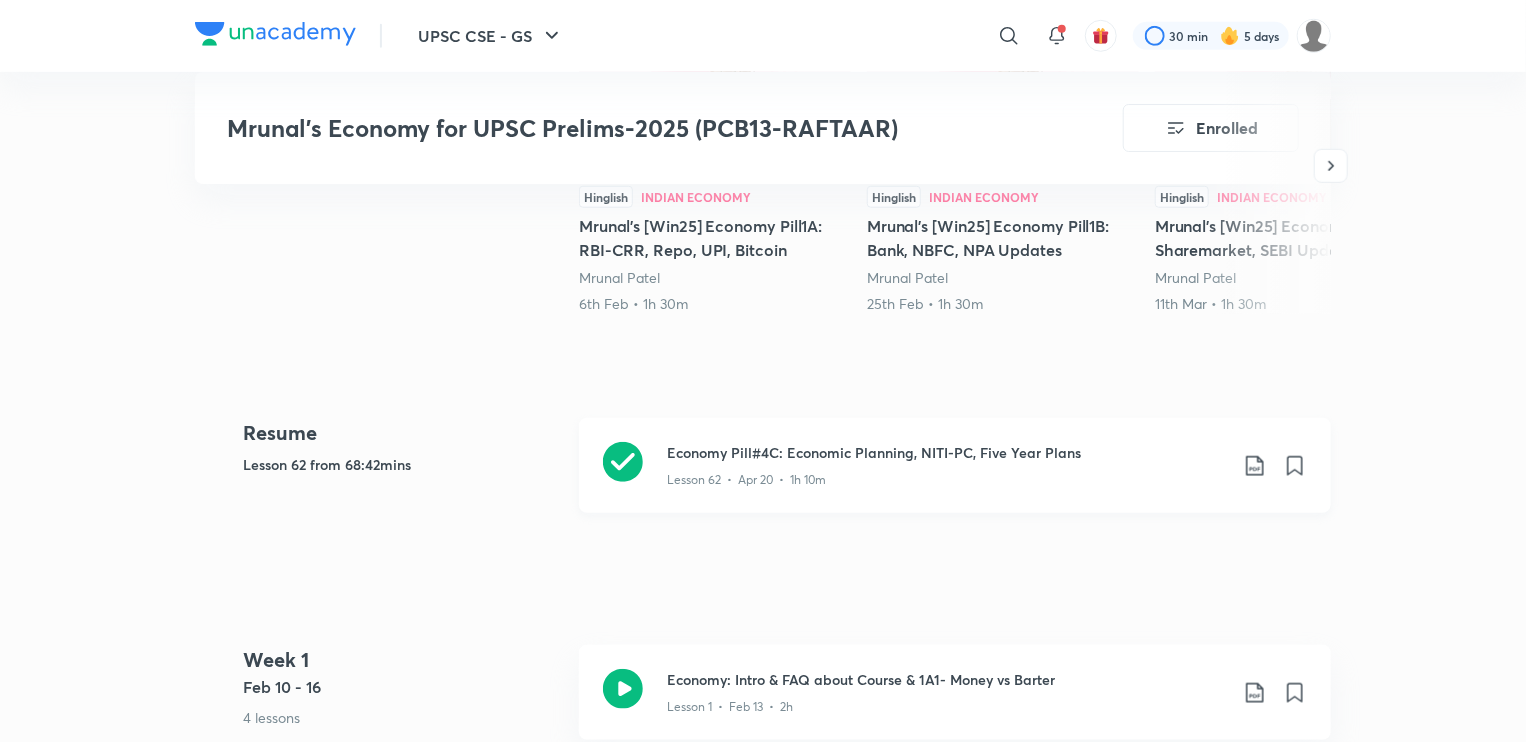 click on "Economy Pill#4C: Economic Planning, NITI-PC, Five Year Plans" at bounding box center [947, 452] 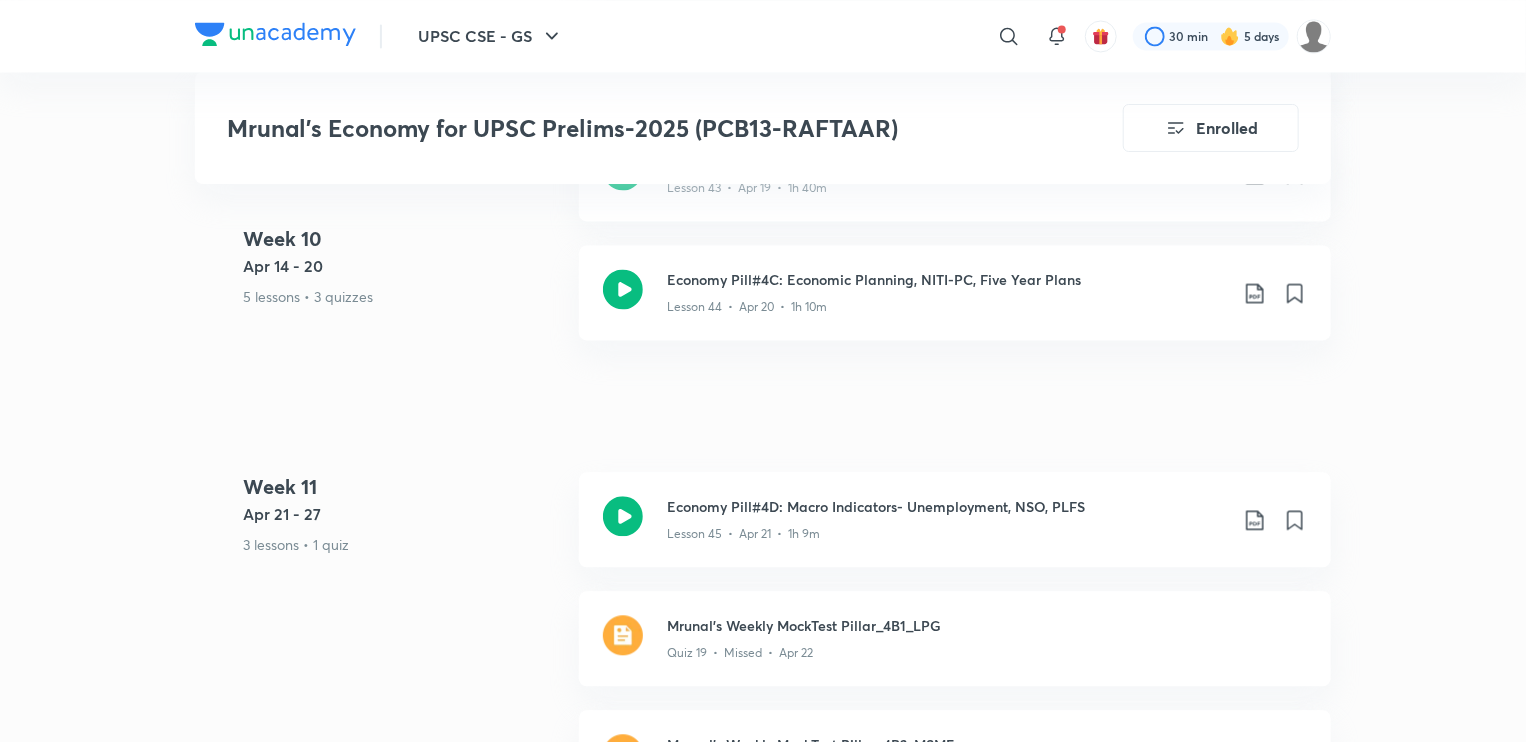 scroll, scrollTop: 9580, scrollLeft: 0, axis: vertical 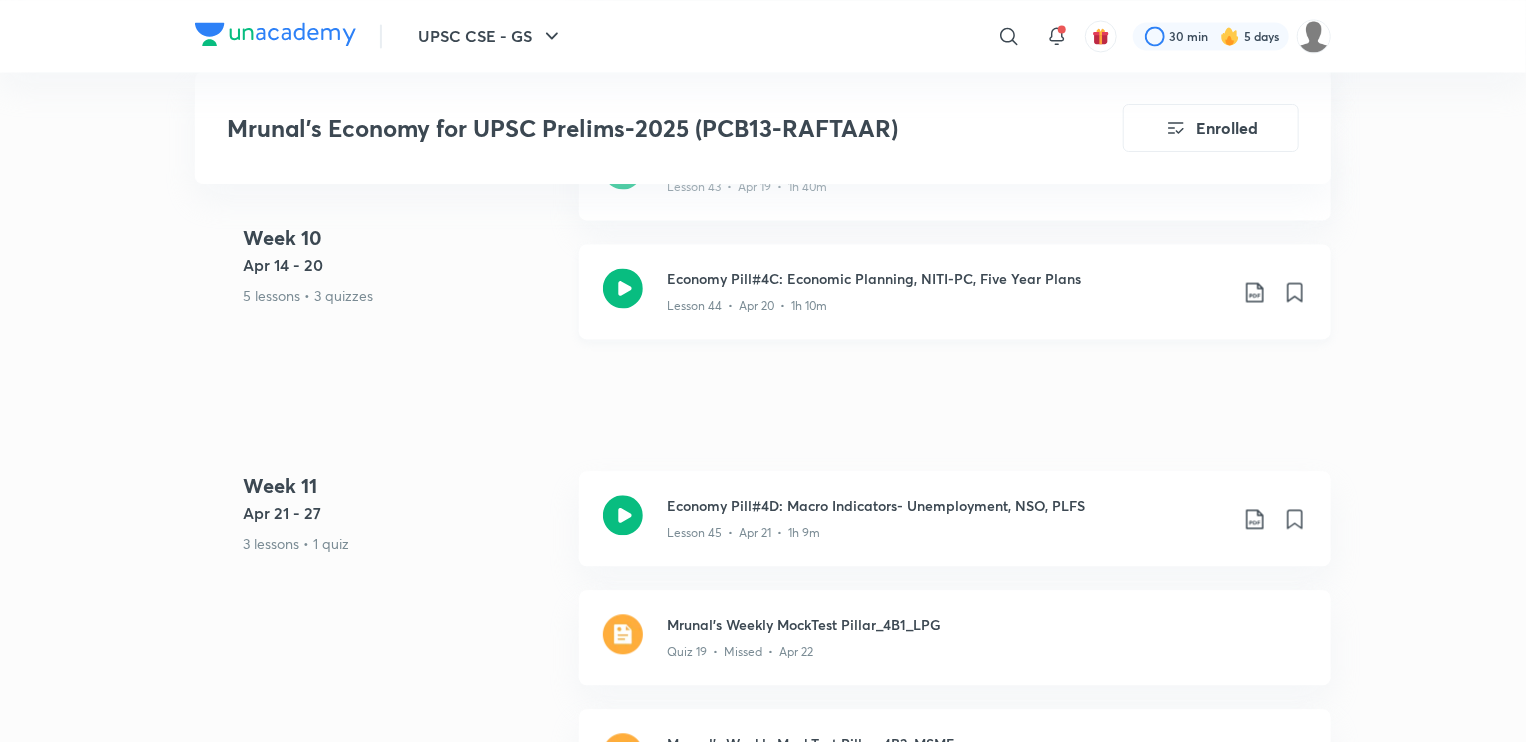 click on "Lesson 44  •  Apr 20  •  1h 10m" at bounding box center (746, -8341) 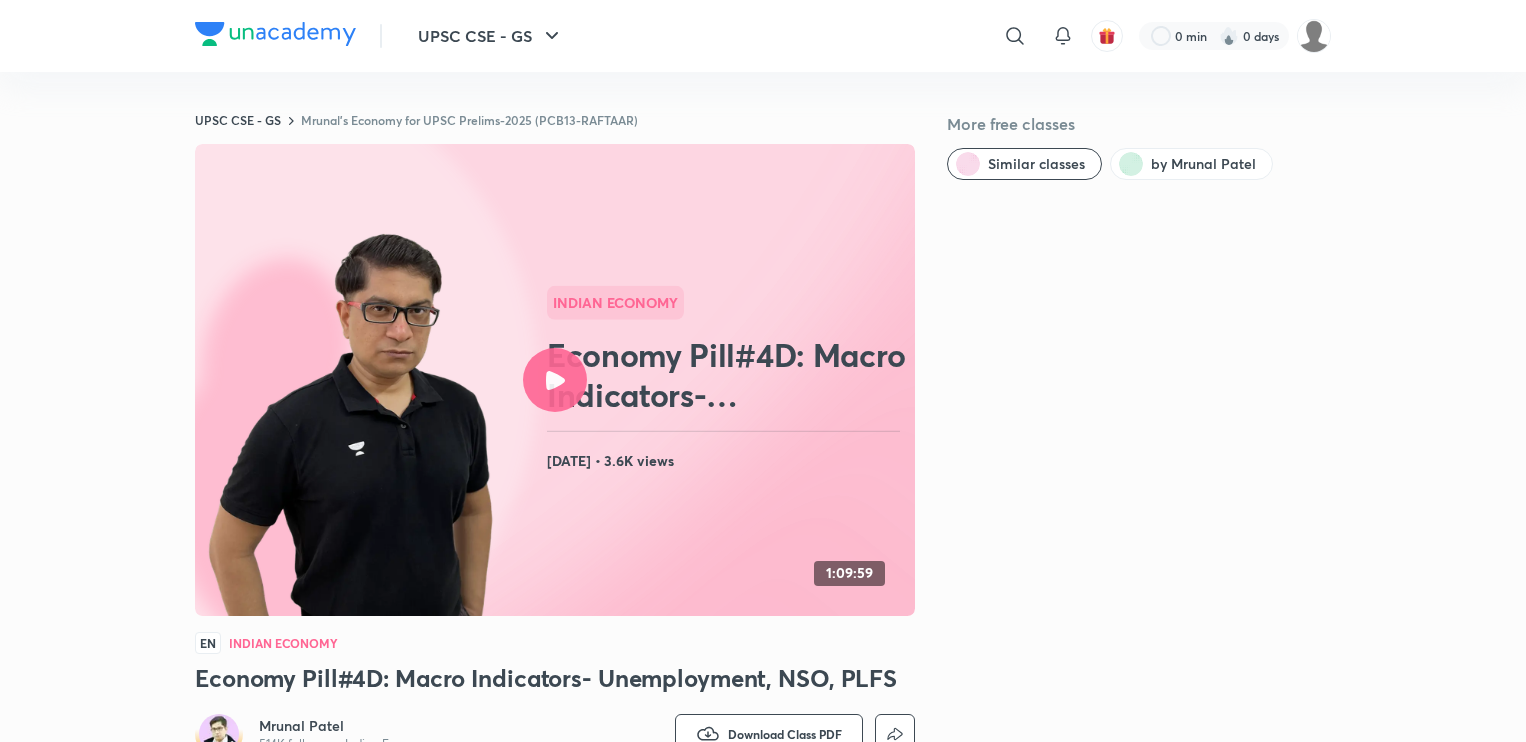 scroll, scrollTop: 0, scrollLeft: 0, axis: both 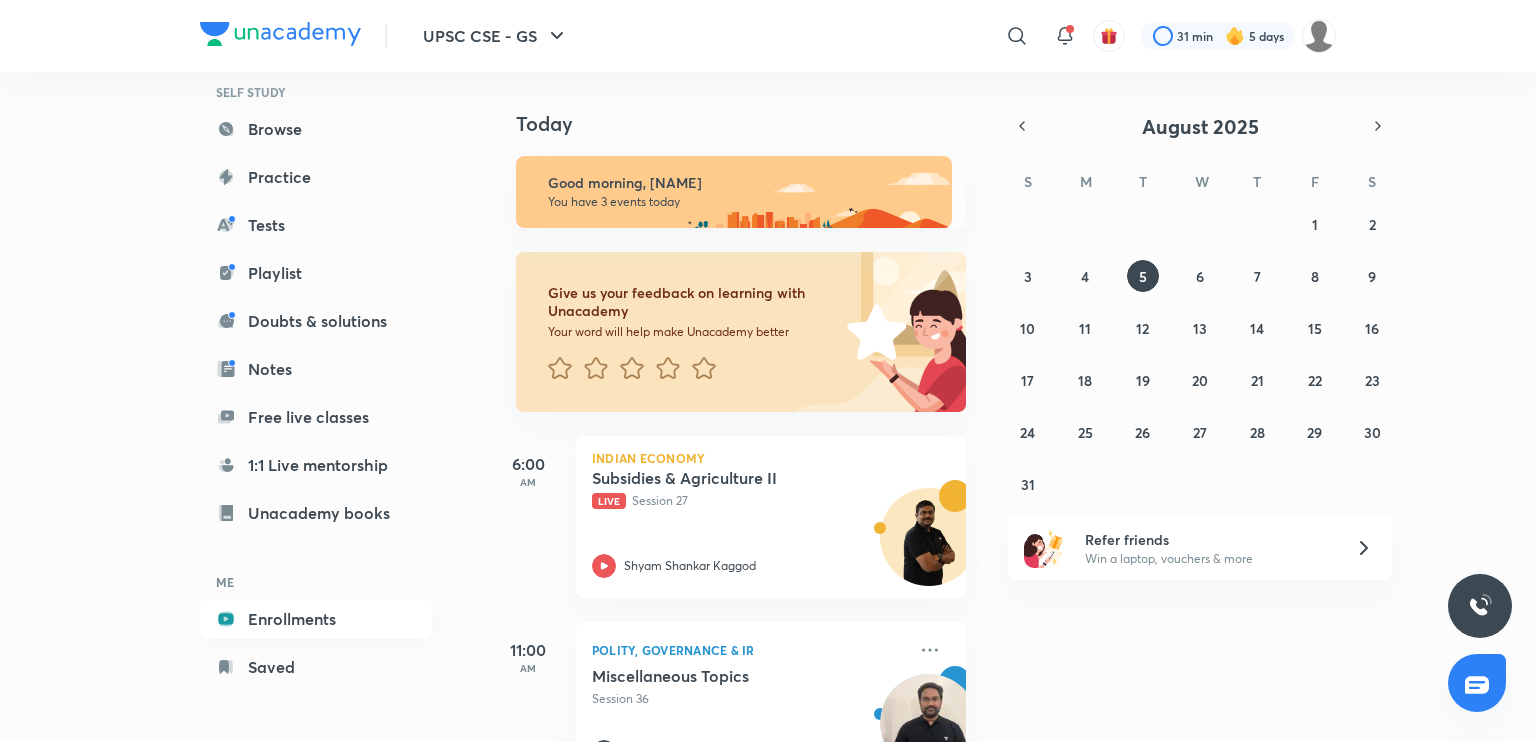 click on "Enrollments" at bounding box center [316, 619] 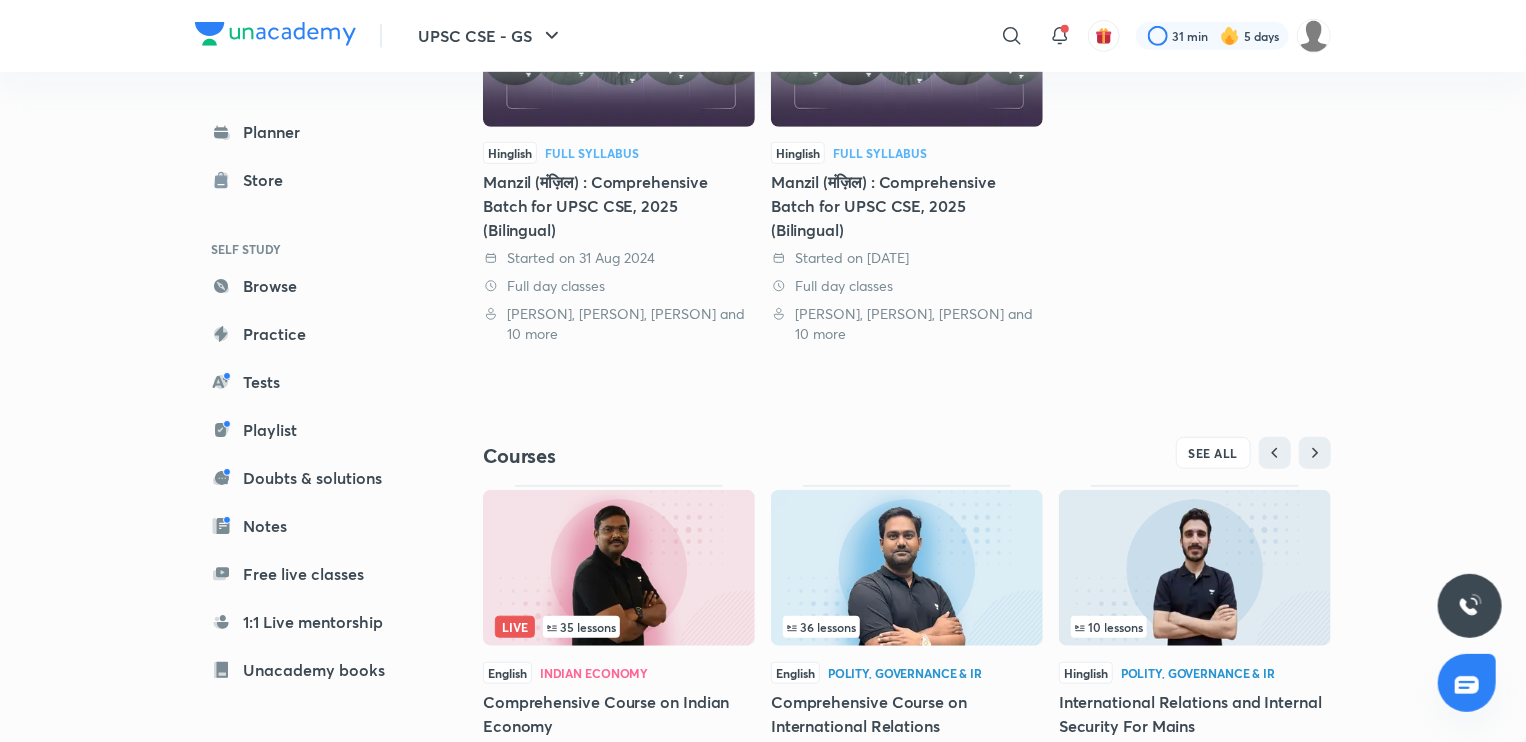 scroll, scrollTop: 656, scrollLeft: 0, axis: vertical 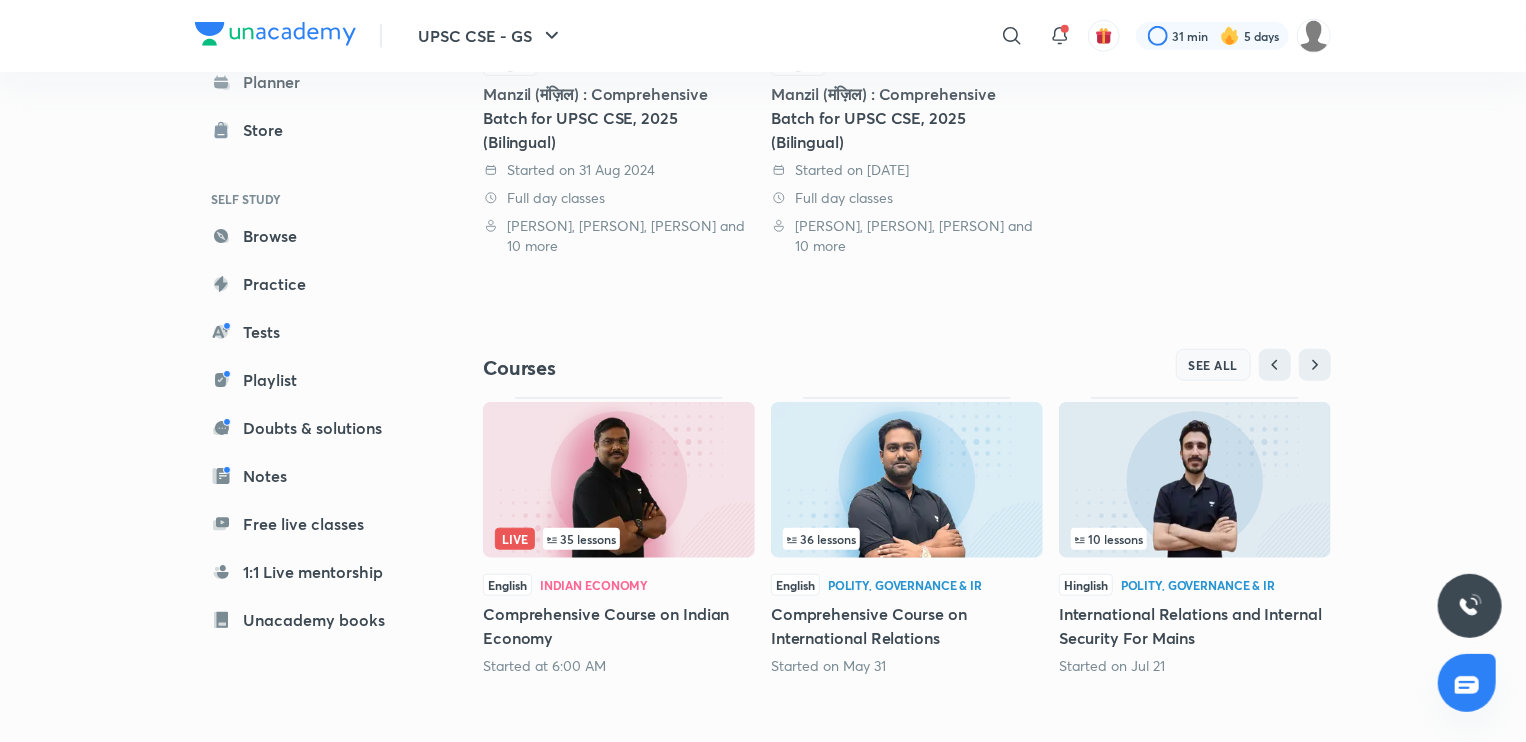 click on "SEE ALL" at bounding box center (1214, 365) 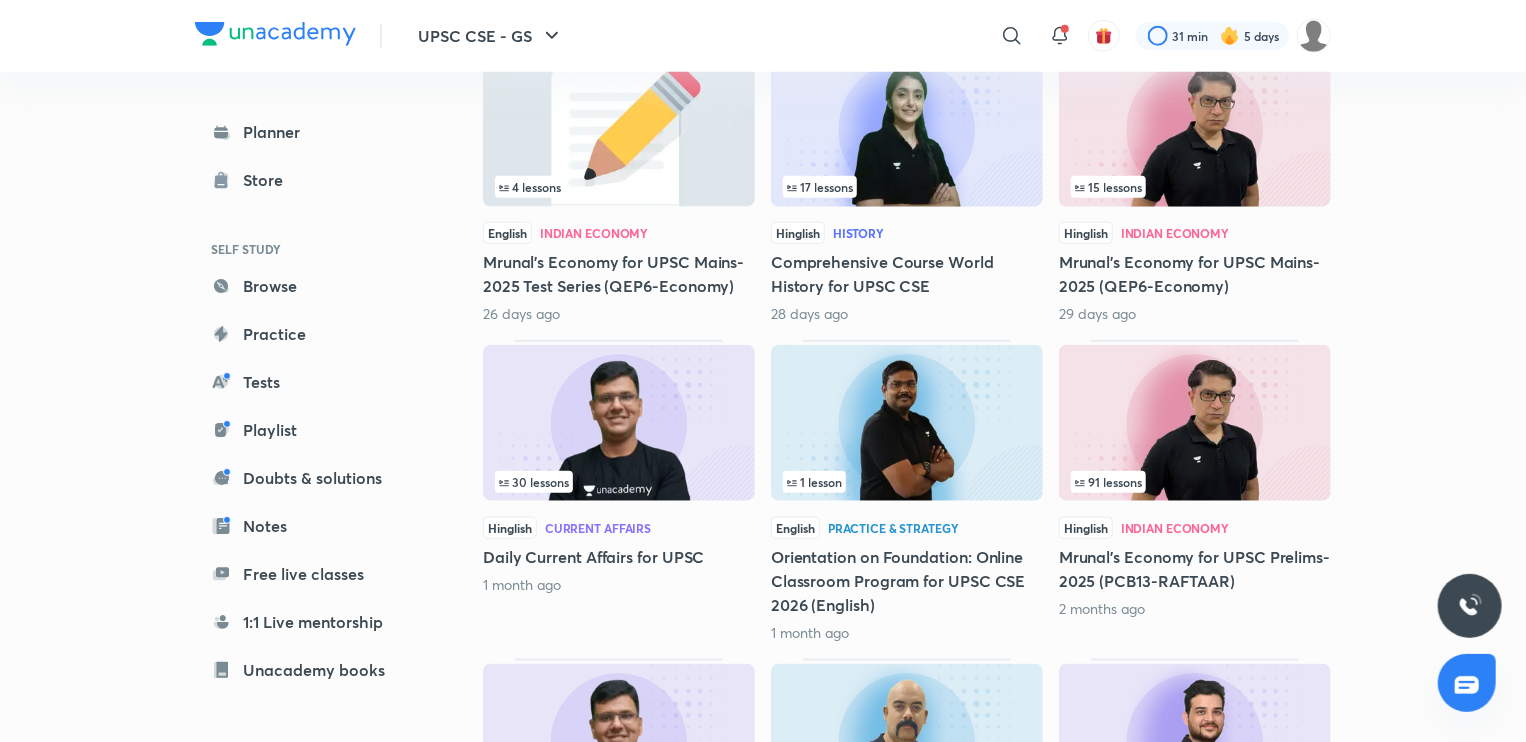 scroll, scrollTop: 928, scrollLeft: 0, axis: vertical 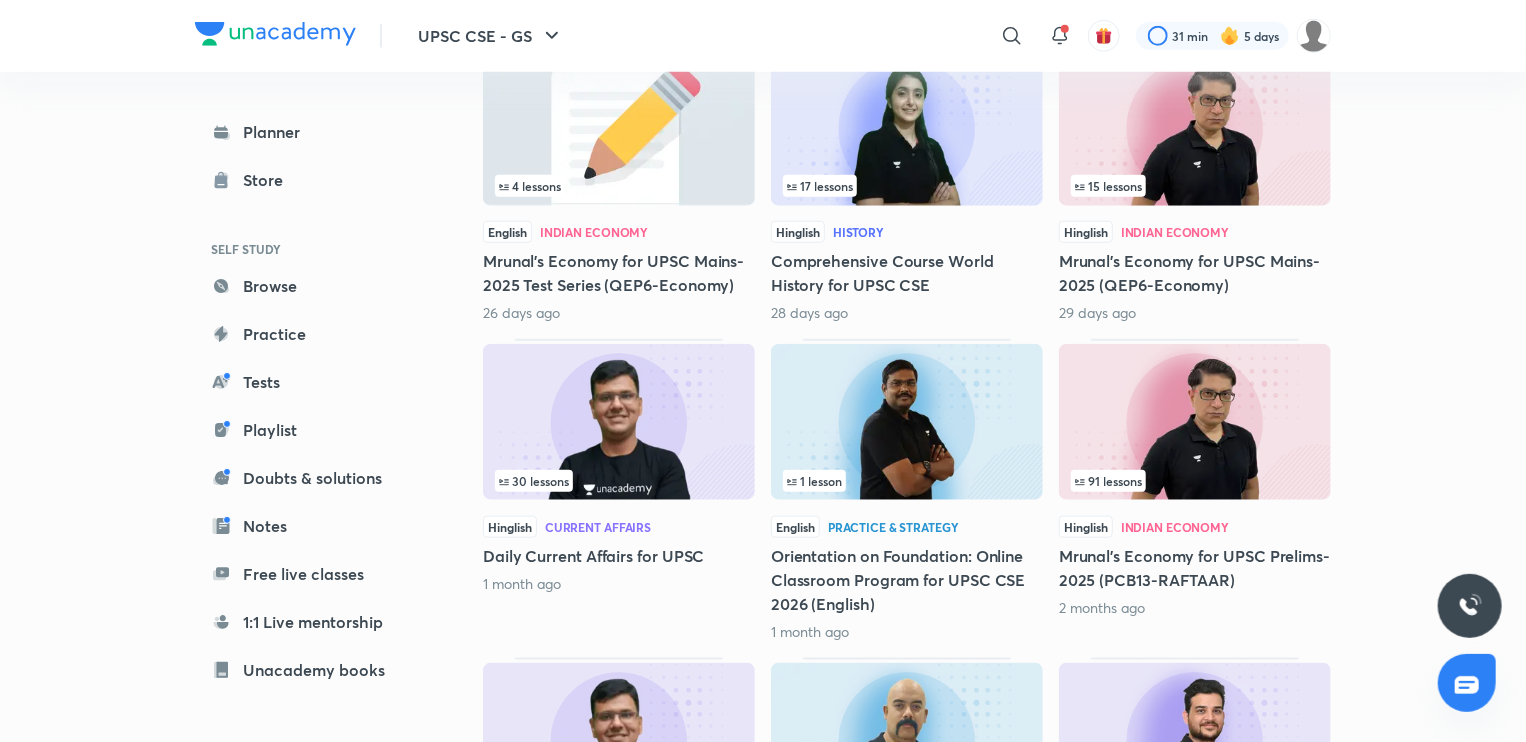 click on "Mrunal’s Economy for UPSC Prelims-2025 (PCB13-RAFTAAR)" at bounding box center (1195, 568) 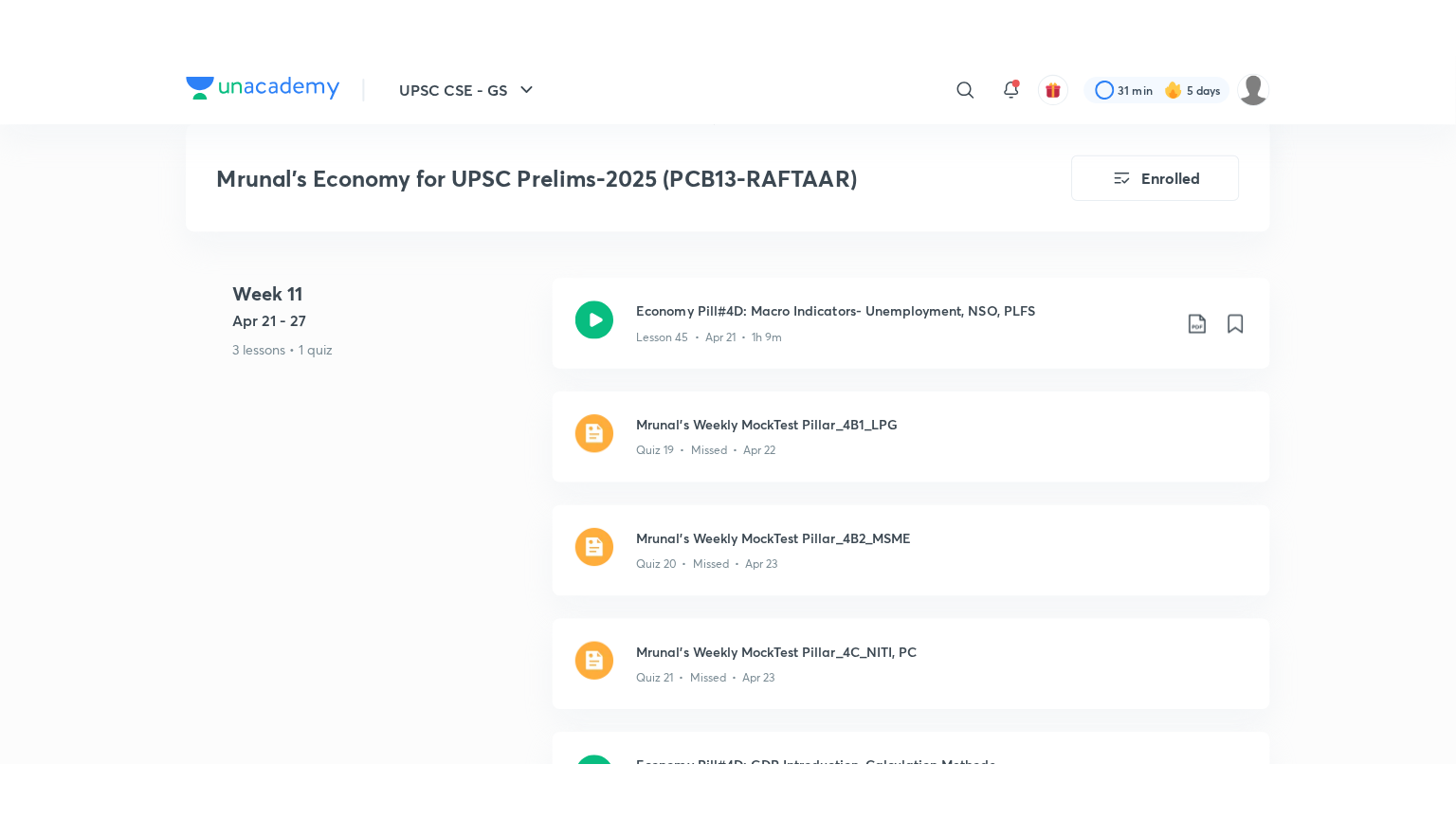 scroll, scrollTop: 9218, scrollLeft: 0, axis: vertical 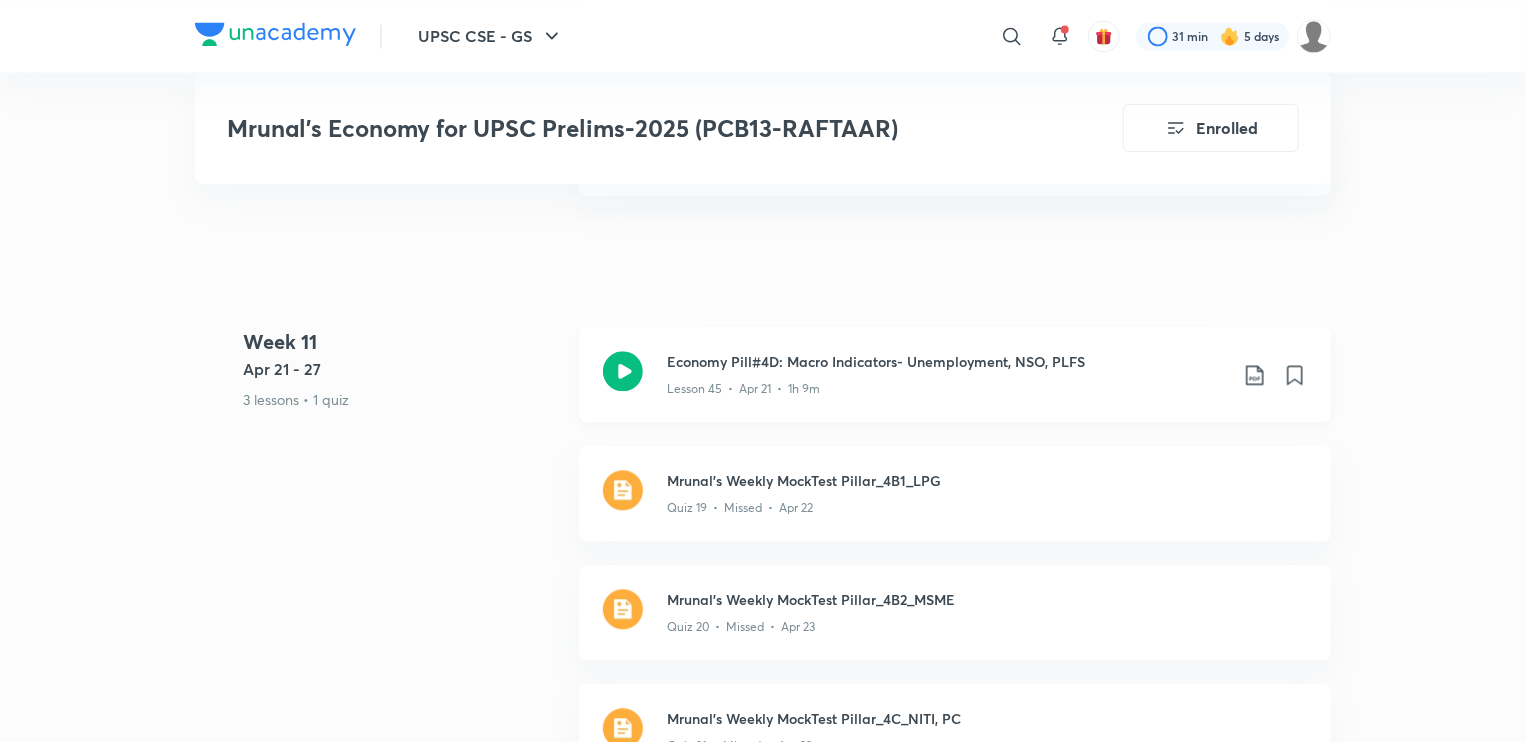 click on "Economy Pill#4D: Macro Indicators- Unemployment, NSO, PLFS" at bounding box center (947, 361) 